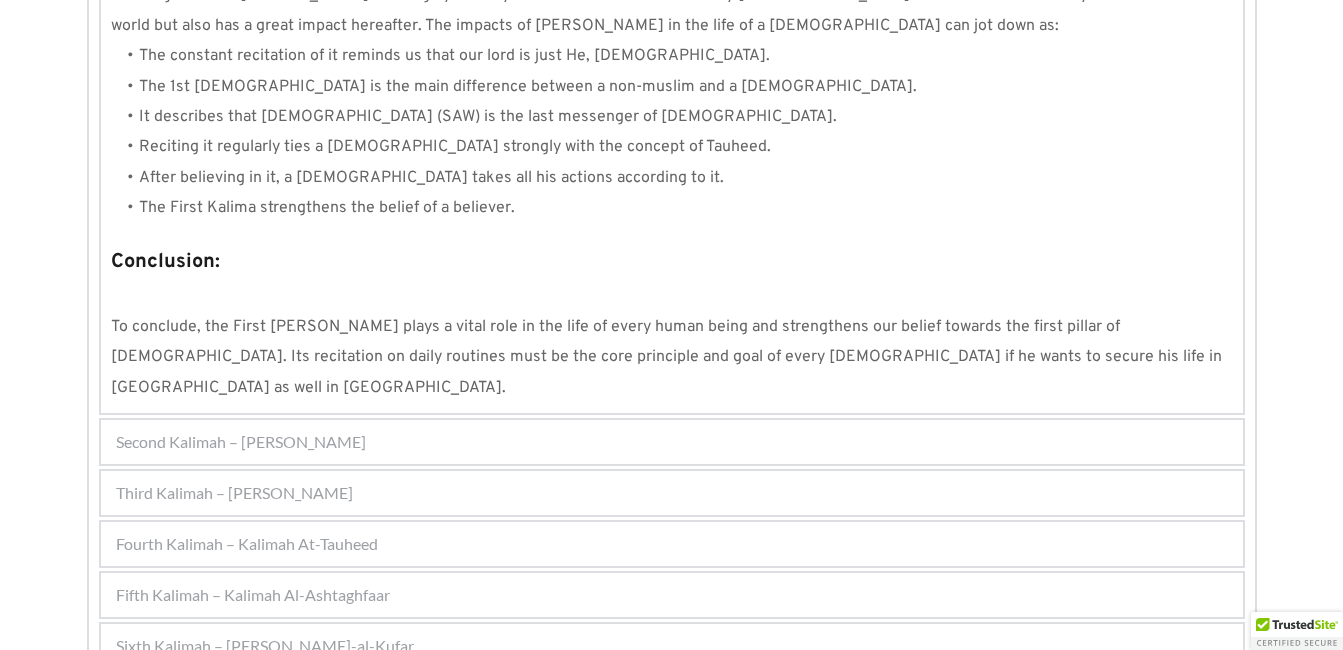 scroll, scrollTop: 1922, scrollLeft: 0, axis: vertical 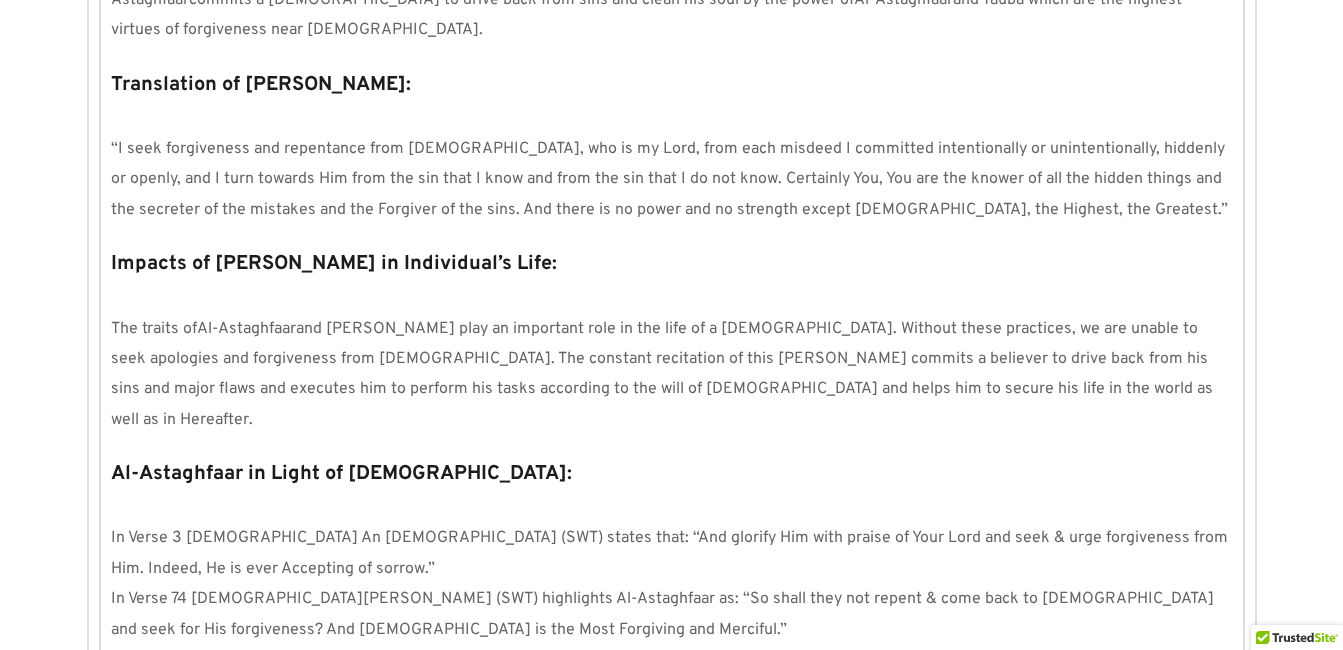 click on "1 2 3 4 5 6 7 8 9 Kalimah Al-Astaghfaar  means “The Word of seeking Forgiveness from Sins”  What is Al-Astaghfaar?   The word Al-Astaghfaar (استغفار) means “Apology from sins or faults.” The Fifth Kalima Al-Astaghfaar represents a believer seeking an apology from [DEMOGRAPHIC_DATA] for his sins and sorrows whether they are done intentionally or unintentionally. Reciting the Kalima  Al-Astaghfaar  commits a [DEMOGRAPHIC_DATA] to drive back from sins and clean his soul by the power of  Al-Astaghfaar  and Tauba which are the highest virtues of forgiveness near [DEMOGRAPHIC_DATA]. Translation of Kalima Al-Astaghfaar:   Impacts of Kalima Al-Astaghfaar in Individual’s Life:   The traits of  Al-Astaghfaar  Al-Astaghfaar in Light of [DEMOGRAPHIC_DATA]:   Importance of Kalima Al-Astaghfaar in Light of Hadiths:   Benefits of Al-Astaghfaar:   Al-Astaghfaar Due to  ." at bounding box center [672, 209] 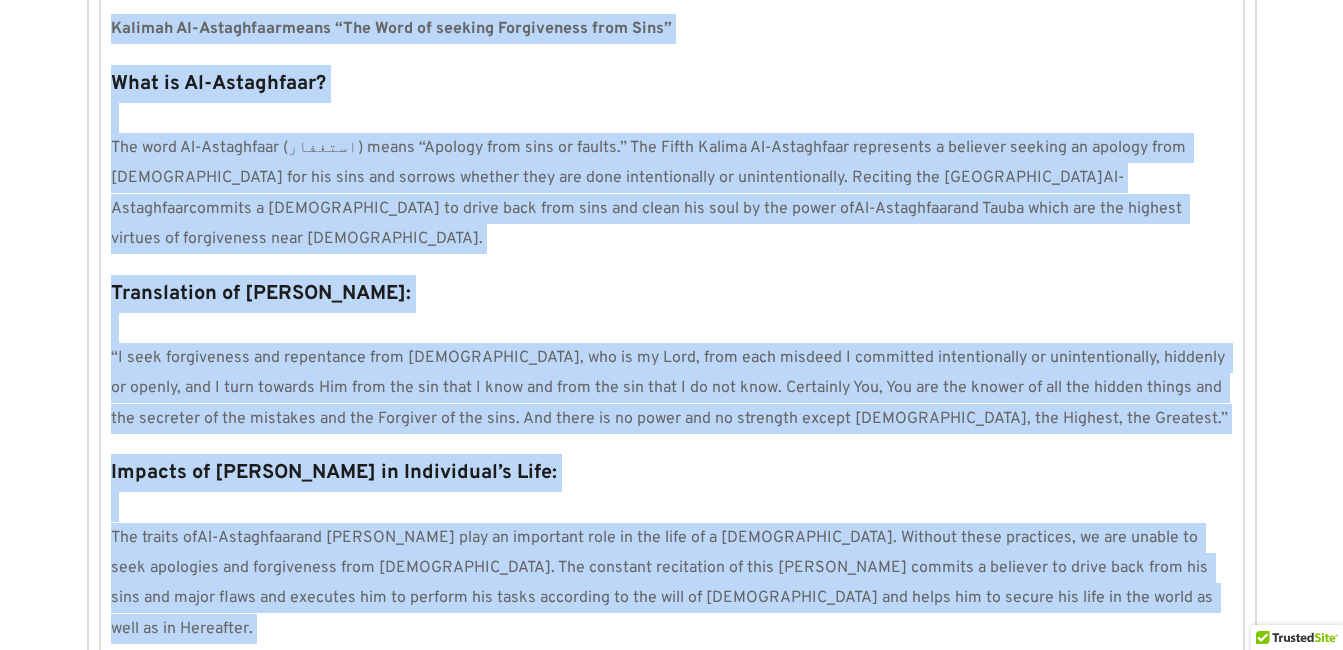 click on "Kalimas Duas Suras Salah 1 Salah 2 Salah 3 Miscellenious Kalimas First Kalimah – Kalimah At-Tayyibah                                                                       1 2 3 Kalimah At-Tayyibah means “The Words of Purity” Defining the First Kalima:   The Arabic word Kalimah means “An [DEMOGRAPHIC_DATA] oath/statement/declaration of allegiance with the Almighty [DEMOGRAPHIC_DATA].” There is a total collection of six [DEMOGRAPHIC_DATA] in [DEMOGRAPHIC_DATA] which is an important aspect of the belief of a [DEMOGRAPHIC_DATA]. The [DEMOGRAPHIC_DATA] in [DEMOGRAPHIC_DATA] is known as “[PERSON_NAME]” which represents the first pillar of [DEMOGRAPHIC_DATA], “The Tauheed” the Second Kalima represents the virtue of [DEMOGRAPHIC_DATA] and, the last three [DEMOGRAPHIC_DATA] represents the virtues of Zikr of [DEMOGRAPHIC_DATA] SWT. First Kalima English Translation:   “There is no [DEMOGRAPHIC_DATA], but [DEMOGRAPHIC_DATA] and [DEMOGRAPHIC_DATA] (SAW) is His last Messenger.” Summary Of The First [PERSON_NAME]:   Importance of [PERSON_NAME] In [DEMOGRAPHIC_DATA]:   The importance and significance of the First Kalima can be marked by the following [DEMOGRAPHIC_DATA]:     Conclusion:" at bounding box center (671, 297) 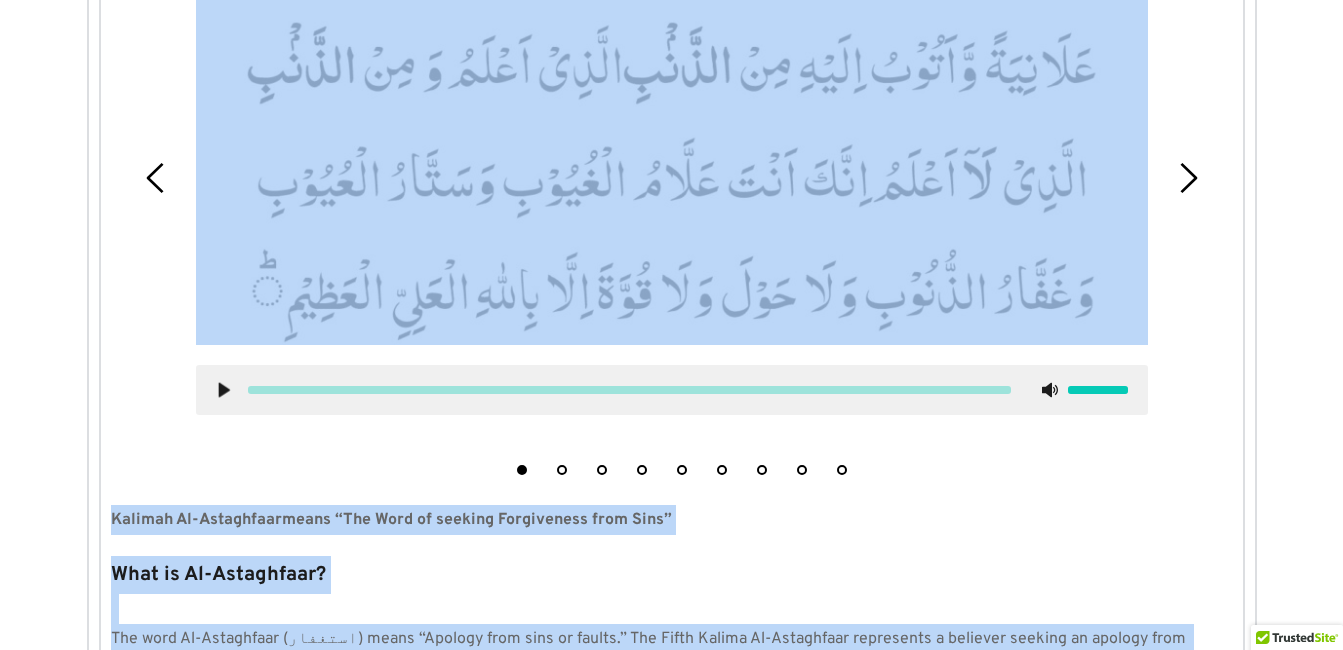 scroll, scrollTop: 872, scrollLeft: 0, axis: vertical 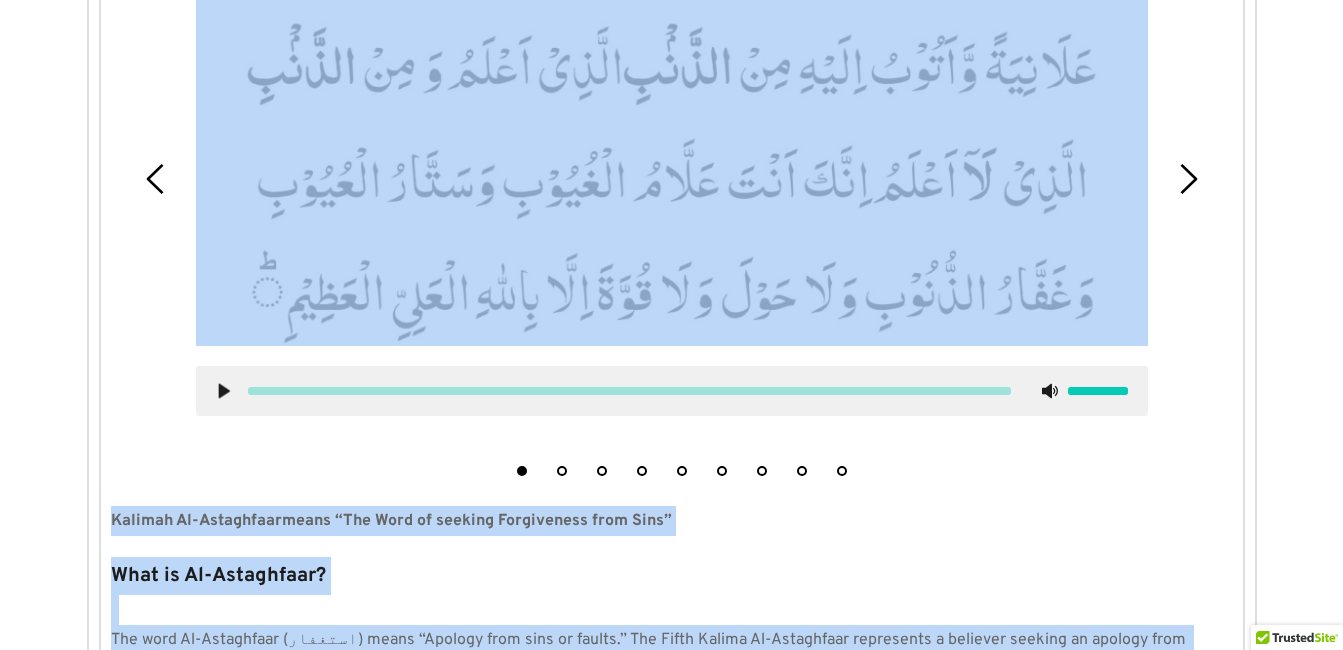 click on "2" at bounding box center [562, 471] 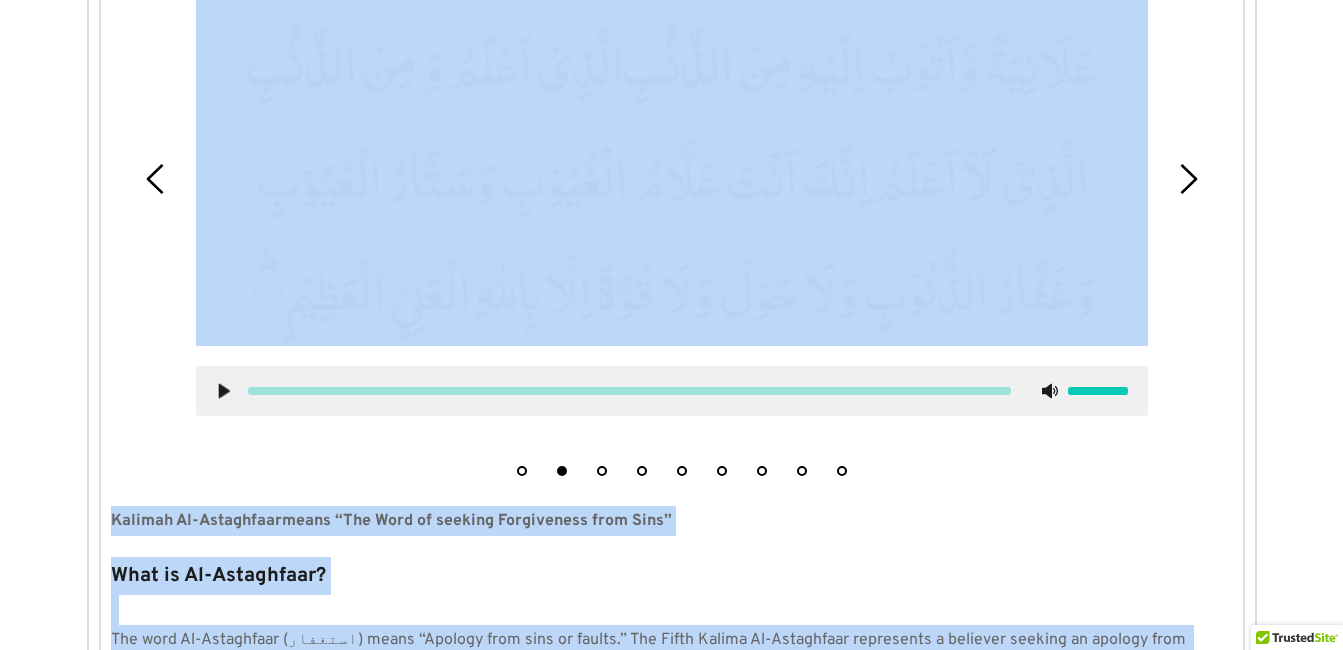 click at bounding box center [672, 391] 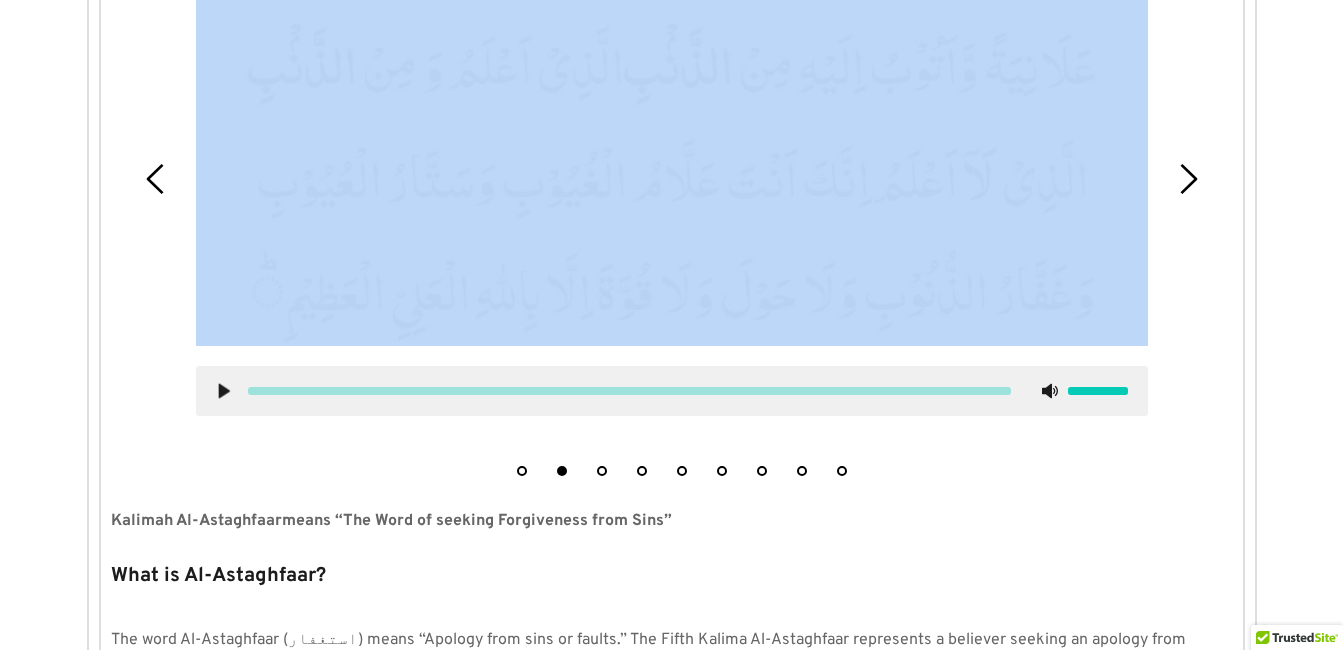 click on "Kalimas Duas Suras Salah 1 Salah 2 Salah 3 Miscellenious Kalimas First Kalimah – Kalimah At-Tayyibah                                                                       1 2 3 Kalimah At-Tayyibah means “The Words of Purity” Defining the First Kalima:   The Arabic word Kalimah means “An [DEMOGRAPHIC_DATA] oath/statement/declaration of allegiance with the Almighty [DEMOGRAPHIC_DATA].” There is a total collection of six [DEMOGRAPHIC_DATA] in [DEMOGRAPHIC_DATA] which is an important aspect of the belief of a [DEMOGRAPHIC_DATA]. The [DEMOGRAPHIC_DATA] in [DEMOGRAPHIC_DATA] is known as “[PERSON_NAME]” which represents the first pillar of [DEMOGRAPHIC_DATA], “The Tauheed” the Second Kalima represents the virtue of [DEMOGRAPHIC_DATA] and, the last three [DEMOGRAPHIC_DATA] represents the virtues of Zikr of [DEMOGRAPHIC_DATA] SWT. First Kalima English Translation:   “There is no [DEMOGRAPHIC_DATA], but [DEMOGRAPHIC_DATA] and [DEMOGRAPHIC_DATA] (SAW) is His last Messenger.” Summary Of The First [PERSON_NAME]:   Importance of [PERSON_NAME] In [DEMOGRAPHIC_DATA]:   The importance and significance of the First Kalima can be marked by the following [DEMOGRAPHIC_DATA]:     Conclusion:" at bounding box center [671, 789] 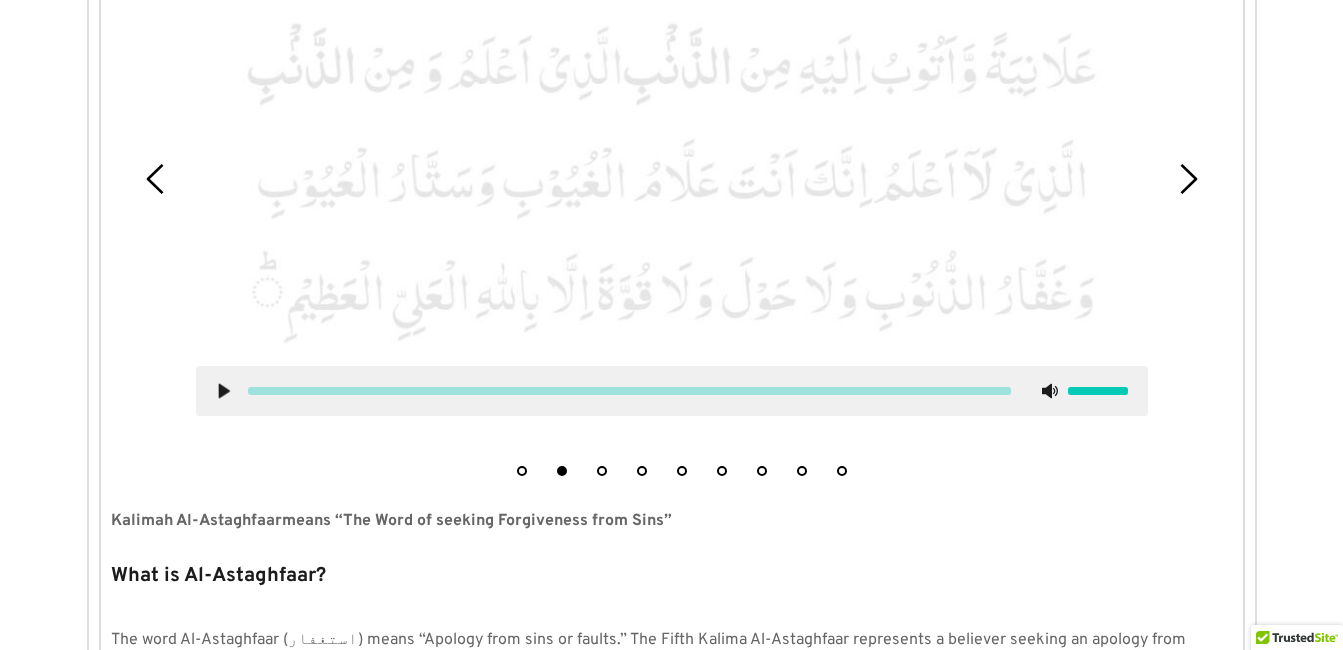 click at bounding box center (672, 391) 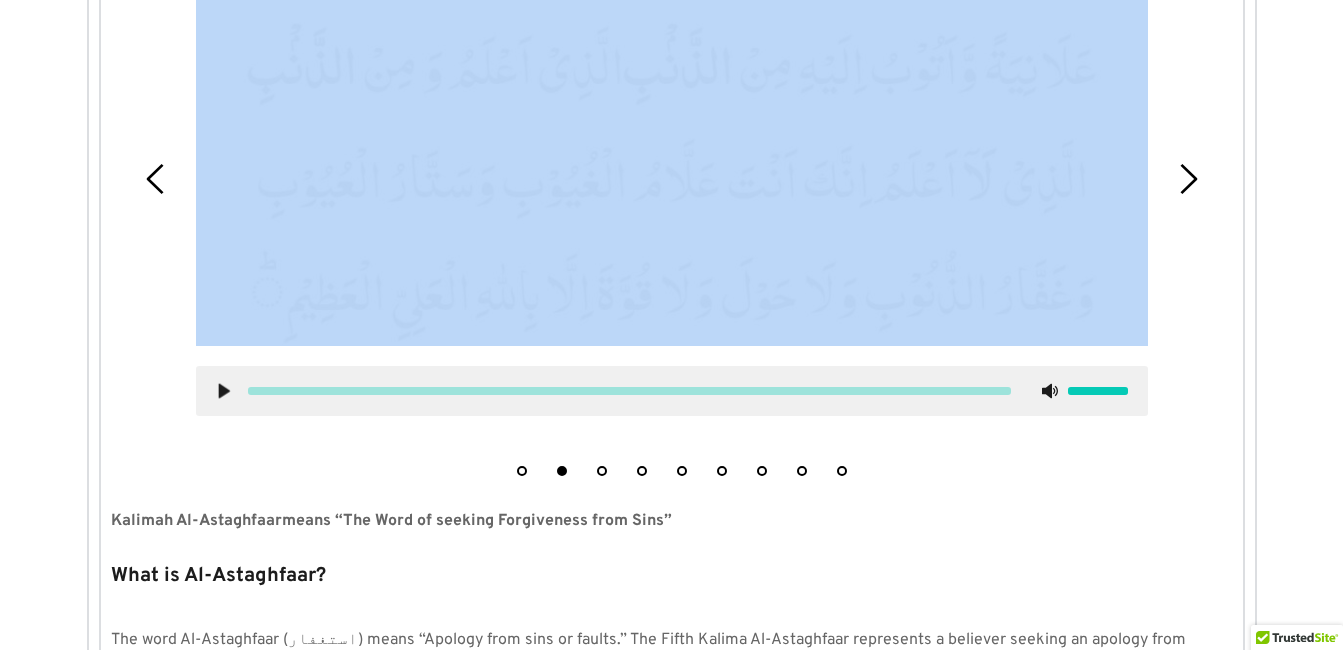 click 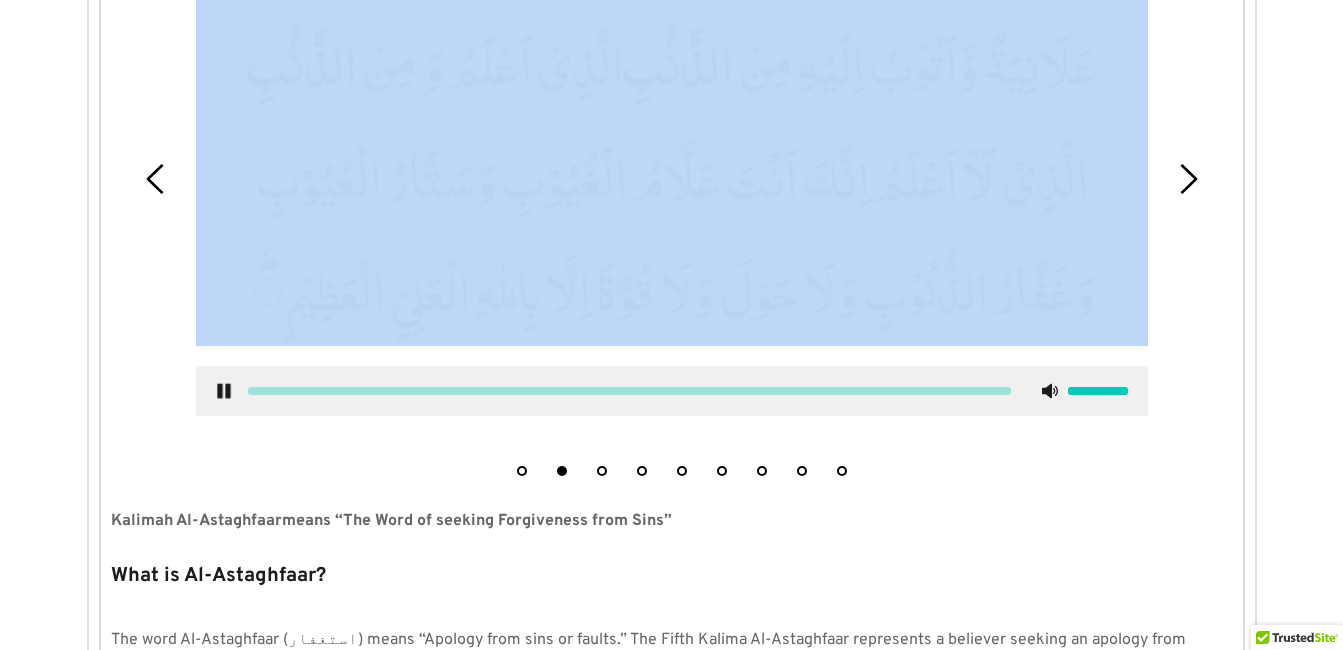 click on "Kalimas Duas Suras Salah 1 Salah 2 Salah 3 Miscellenious Kalimas First Kalimah – Kalimah At-Tayyibah                                                                       1 2 3 Kalimah At-Tayyibah means “The Words of Purity” Defining the First Kalima:   The Arabic word Kalimah means “An [DEMOGRAPHIC_DATA] oath/statement/declaration of allegiance with the Almighty [DEMOGRAPHIC_DATA].” There is a total collection of six [DEMOGRAPHIC_DATA] in [DEMOGRAPHIC_DATA] which is an important aspect of the belief of a [DEMOGRAPHIC_DATA]. The [DEMOGRAPHIC_DATA] in [DEMOGRAPHIC_DATA] is known as “[PERSON_NAME]” which represents the first pillar of [DEMOGRAPHIC_DATA], “The Tauheed” the Second Kalima represents the virtue of [DEMOGRAPHIC_DATA] and, the last three [DEMOGRAPHIC_DATA] represents the virtues of Zikr of [DEMOGRAPHIC_DATA] SWT. First Kalima English Translation:   “There is no [DEMOGRAPHIC_DATA], but [DEMOGRAPHIC_DATA] and [DEMOGRAPHIC_DATA] (SAW) is His last Messenger.” Summary Of The First [PERSON_NAME]:   Importance of [PERSON_NAME] In [DEMOGRAPHIC_DATA]:   The importance and significance of the First Kalima can be marked by the following [DEMOGRAPHIC_DATA]:     Conclusion:" at bounding box center (671, 789) 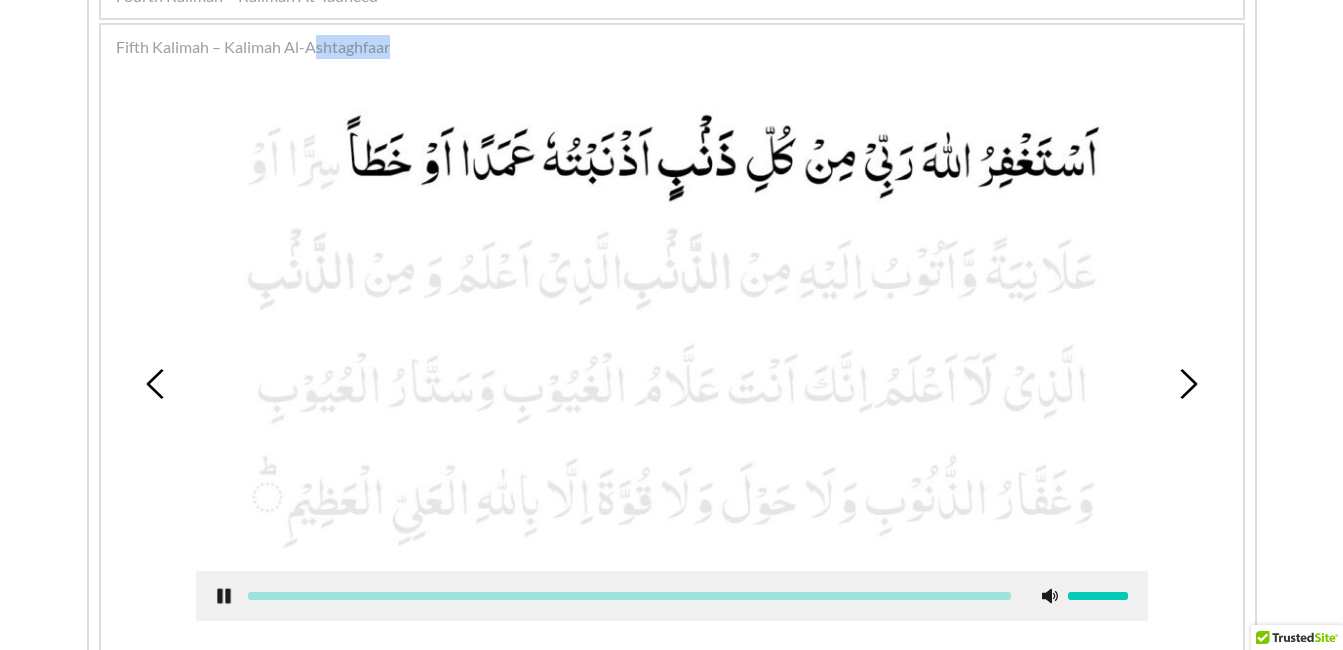 scroll, scrollTop: 666, scrollLeft: 0, axis: vertical 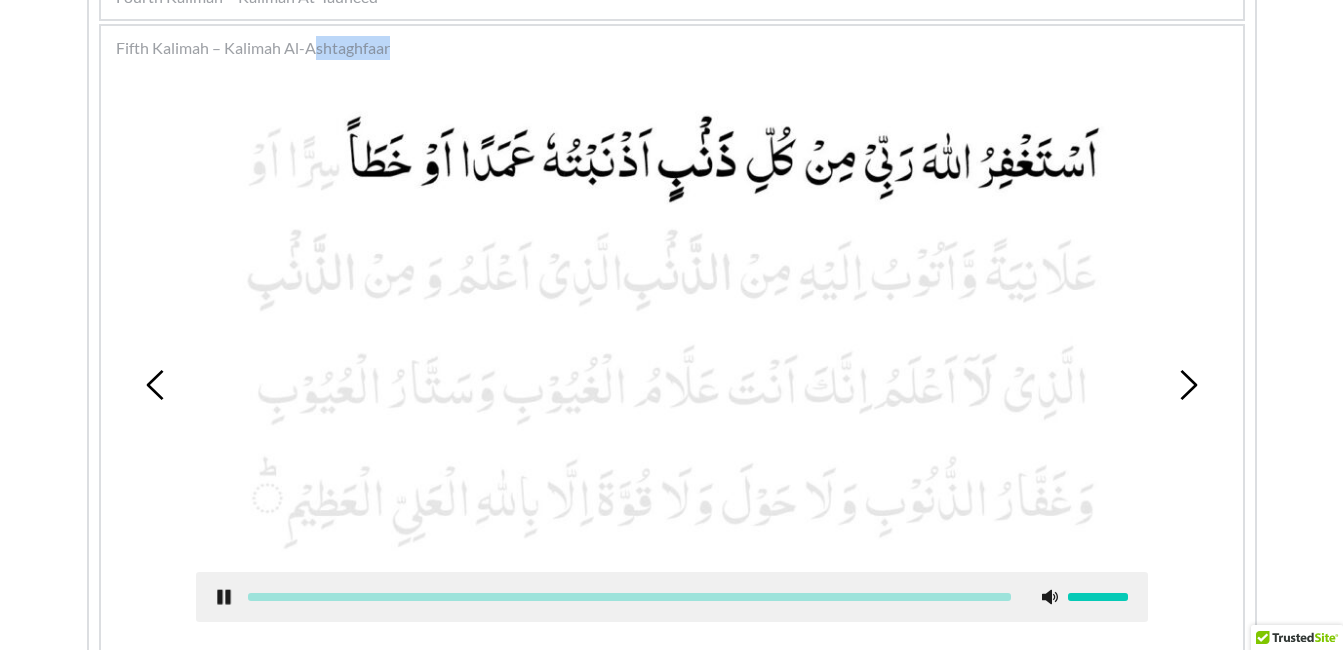 click 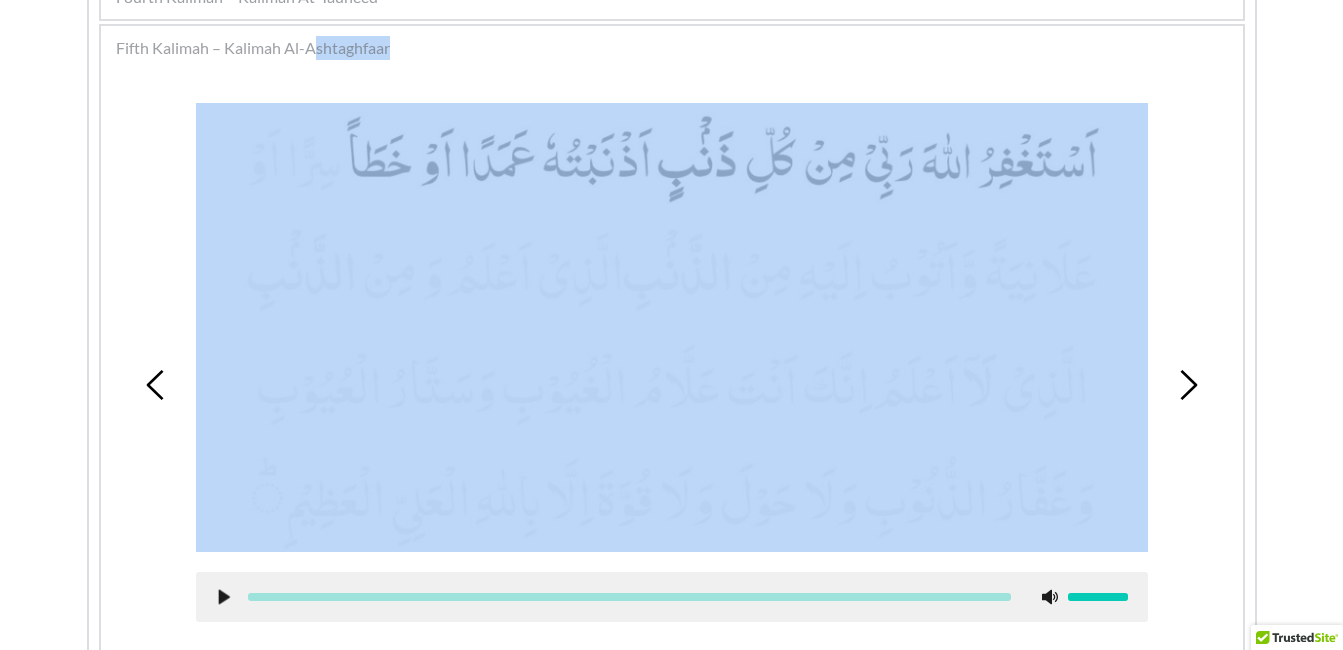 click on "Kalimas Duas Suras Salah 1 Salah 2 Salah 3 Miscellenious Kalimas First Kalimah – Kalimah At-Tayyibah                                                                       1 2 3 Kalimah At-Tayyibah means “The Words of Purity” Defining the First Kalima:   The Arabic word Kalimah means “An [DEMOGRAPHIC_DATA] oath/statement/declaration of allegiance with the Almighty [DEMOGRAPHIC_DATA].” There is a total collection of six [DEMOGRAPHIC_DATA] in [DEMOGRAPHIC_DATA] which is an important aspect of the belief of a [DEMOGRAPHIC_DATA]. The [DEMOGRAPHIC_DATA] in [DEMOGRAPHIC_DATA] is known as “[PERSON_NAME]” which represents the first pillar of [DEMOGRAPHIC_DATA], “The Tauheed” the Second Kalima represents the virtue of [DEMOGRAPHIC_DATA] and, the last three [DEMOGRAPHIC_DATA] represents the virtues of Zikr of [DEMOGRAPHIC_DATA] SWT. First Kalima English Translation:   “There is no [DEMOGRAPHIC_DATA], but [DEMOGRAPHIC_DATA] and [DEMOGRAPHIC_DATA] (SAW) is His last Messenger.” Summary Of The First [PERSON_NAME]:   Importance of [PERSON_NAME] In [DEMOGRAPHIC_DATA]:   The importance and significance of the First Kalima can be marked by the following [DEMOGRAPHIC_DATA]:     Conclusion:" at bounding box center (671, 995) 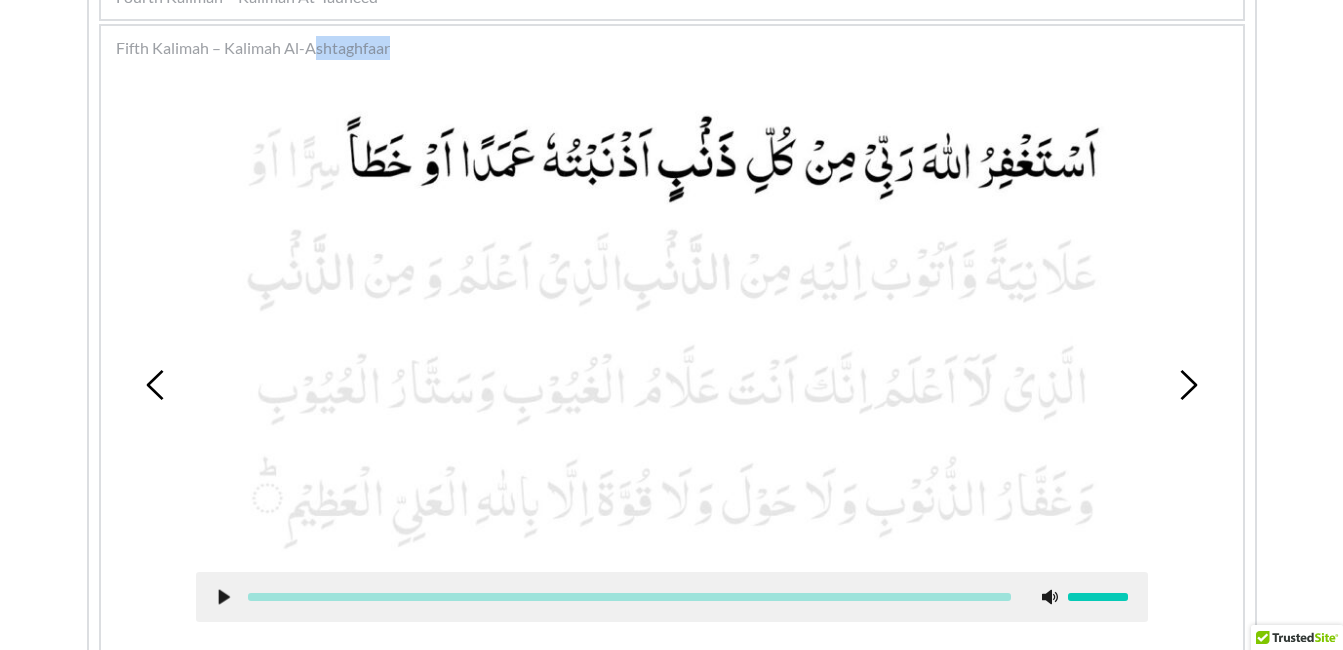 click 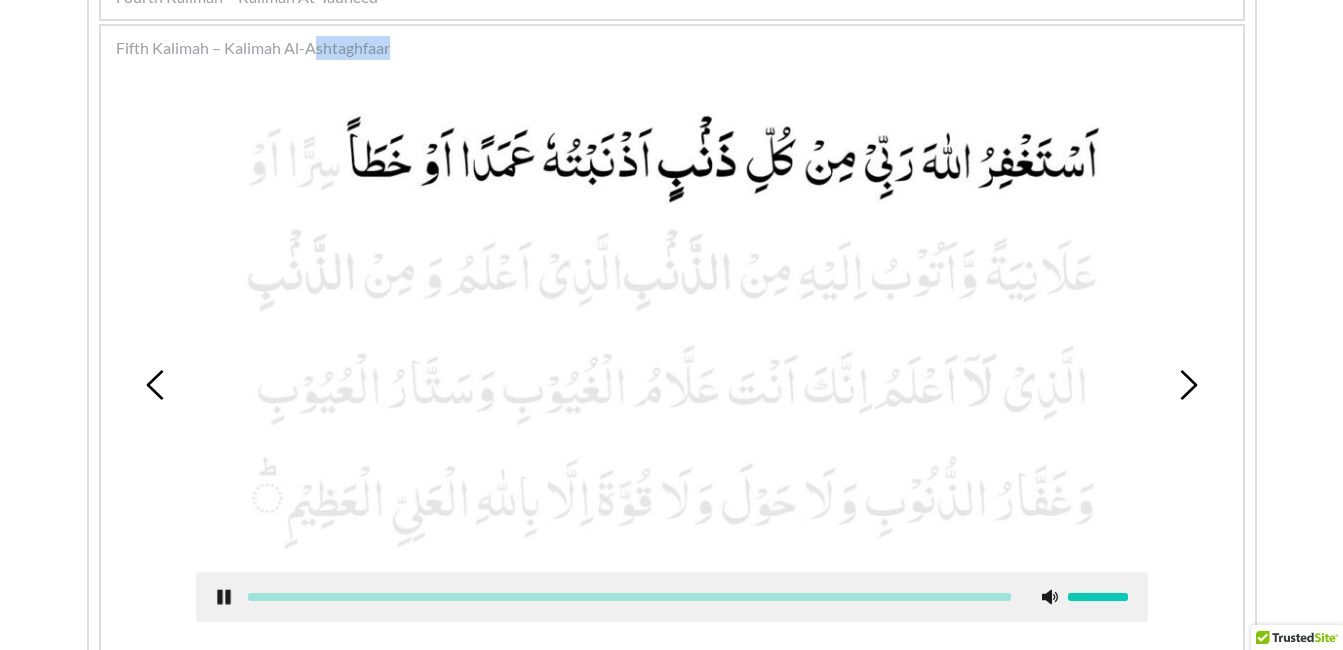 click on "Kalimas Duas Suras Salah 1 Salah 2 Salah 3 Miscellenious Kalimas First Kalimah – Kalimah At-Tayyibah                                                                       1 2 3 Kalimah At-Tayyibah means “The Words of Purity” Defining the First Kalima:   The Arabic word Kalimah means “An [DEMOGRAPHIC_DATA] oath/statement/declaration of allegiance with the Almighty [DEMOGRAPHIC_DATA].” There is a total collection of six [DEMOGRAPHIC_DATA] in [DEMOGRAPHIC_DATA] which is an important aspect of the belief of a [DEMOGRAPHIC_DATA]. The [DEMOGRAPHIC_DATA] in [DEMOGRAPHIC_DATA] is known as “[PERSON_NAME]” which represents the first pillar of [DEMOGRAPHIC_DATA], “The Tauheed” the Second Kalima represents the virtue of [DEMOGRAPHIC_DATA] and, the last three [DEMOGRAPHIC_DATA] represents the virtues of Zikr of [DEMOGRAPHIC_DATA] SWT. First Kalima English Translation:   “There is no [DEMOGRAPHIC_DATA], but [DEMOGRAPHIC_DATA] and [DEMOGRAPHIC_DATA] (SAW) is His last Messenger.” Summary Of The First [PERSON_NAME]:   Importance of [PERSON_NAME] In [DEMOGRAPHIC_DATA]:   The importance and significance of the First Kalima can be marked by the following [DEMOGRAPHIC_DATA]:     Conclusion:" at bounding box center (671, 995) 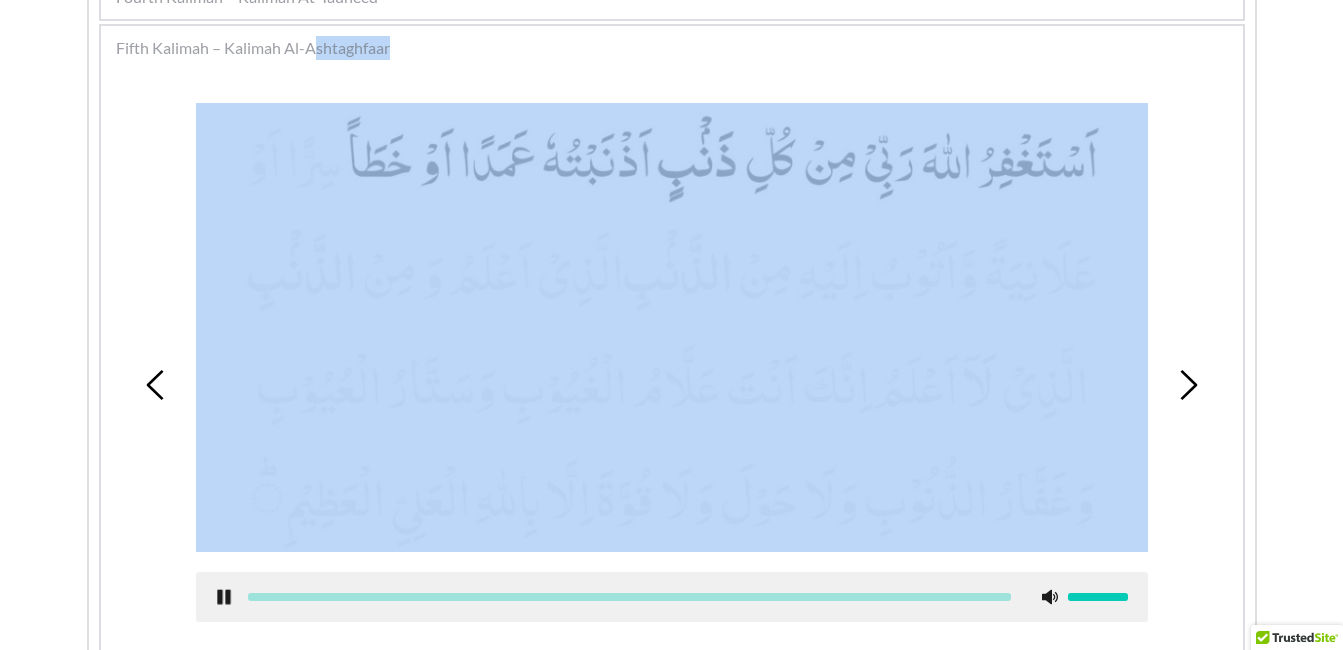 click 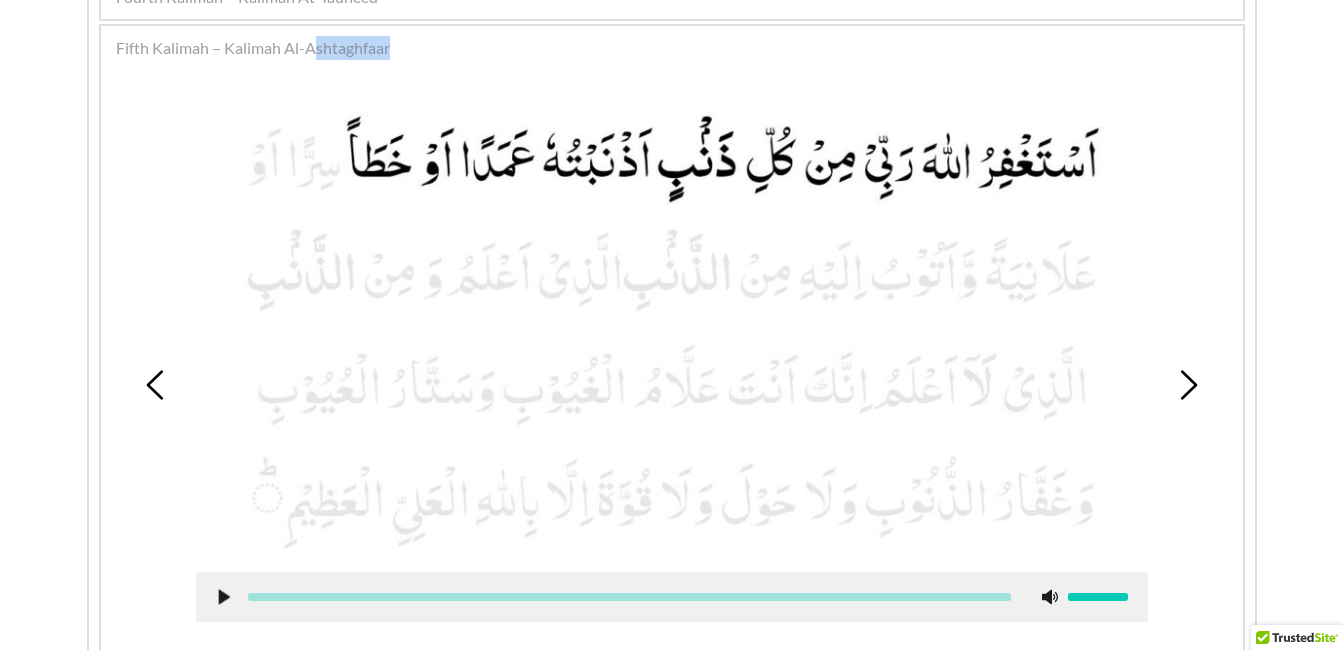 drag, startPoint x: 220, startPoint y: 597, endPoint x: 89, endPoint y: 402, distance: 234.917 